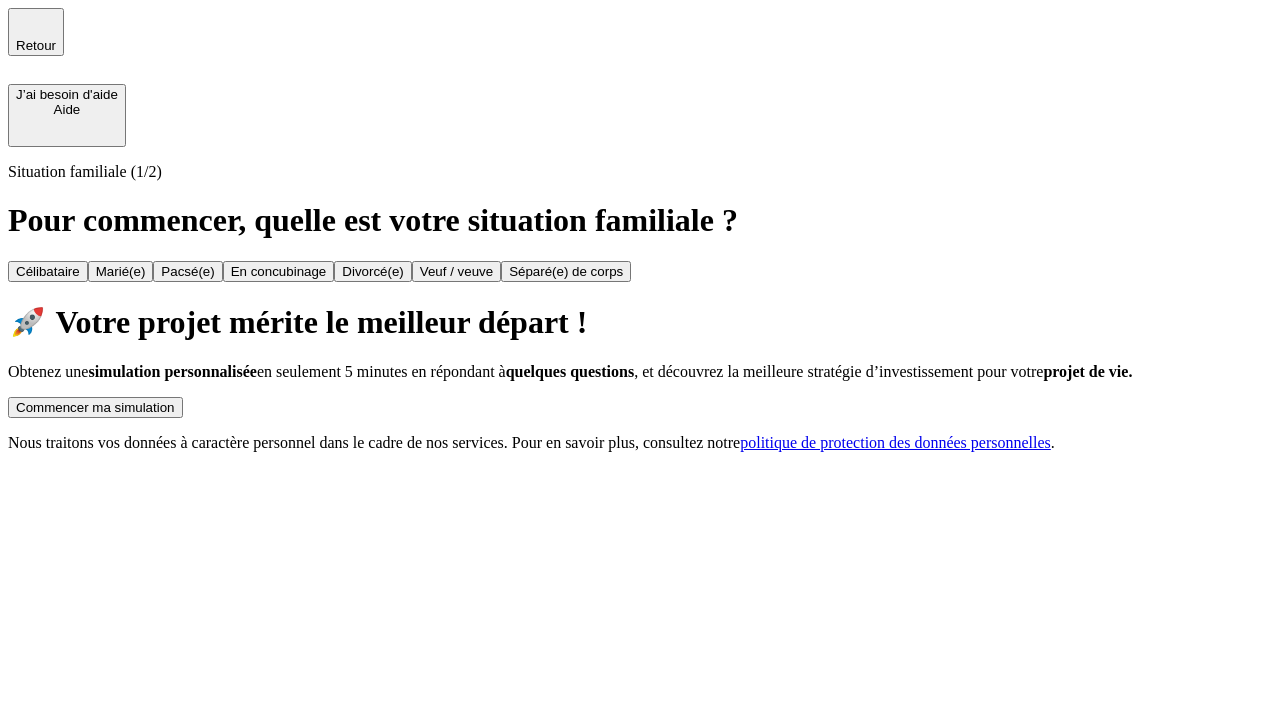 scroll, scrollTop: 0, scrollLeft: 0, axis: both 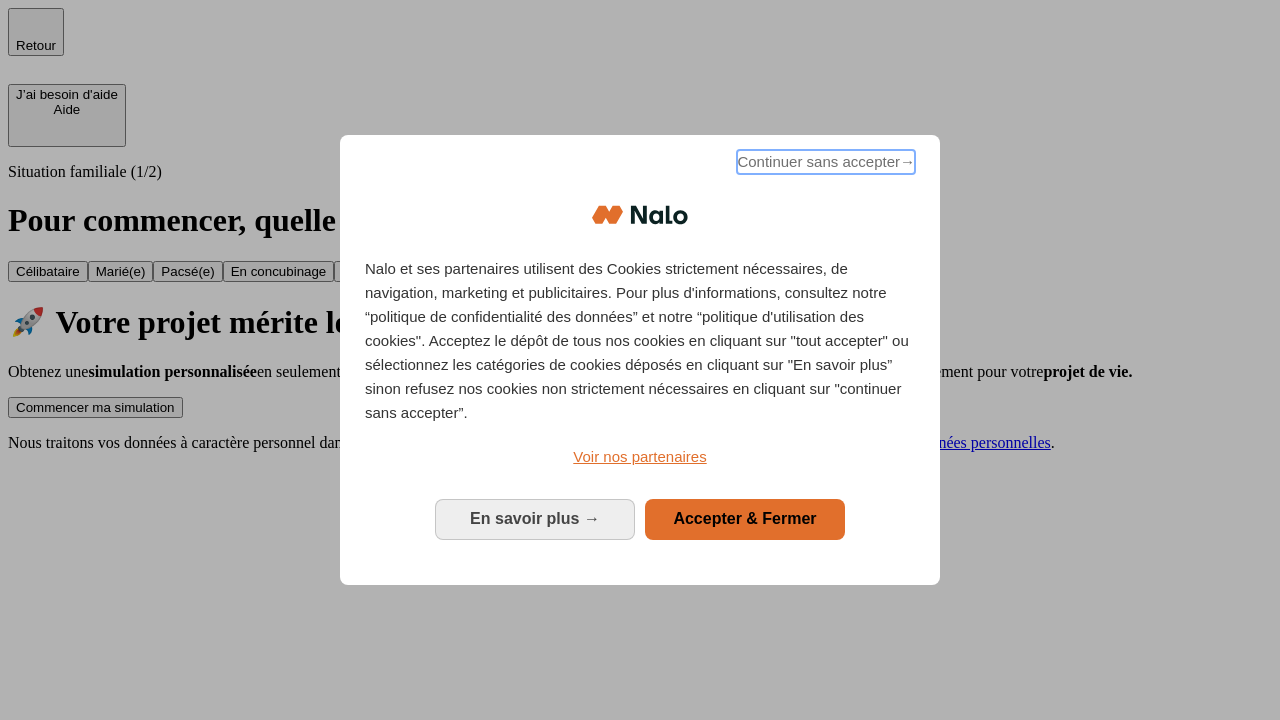 click on "Continuer sans accepter  →" at bounding box center (826, 162) 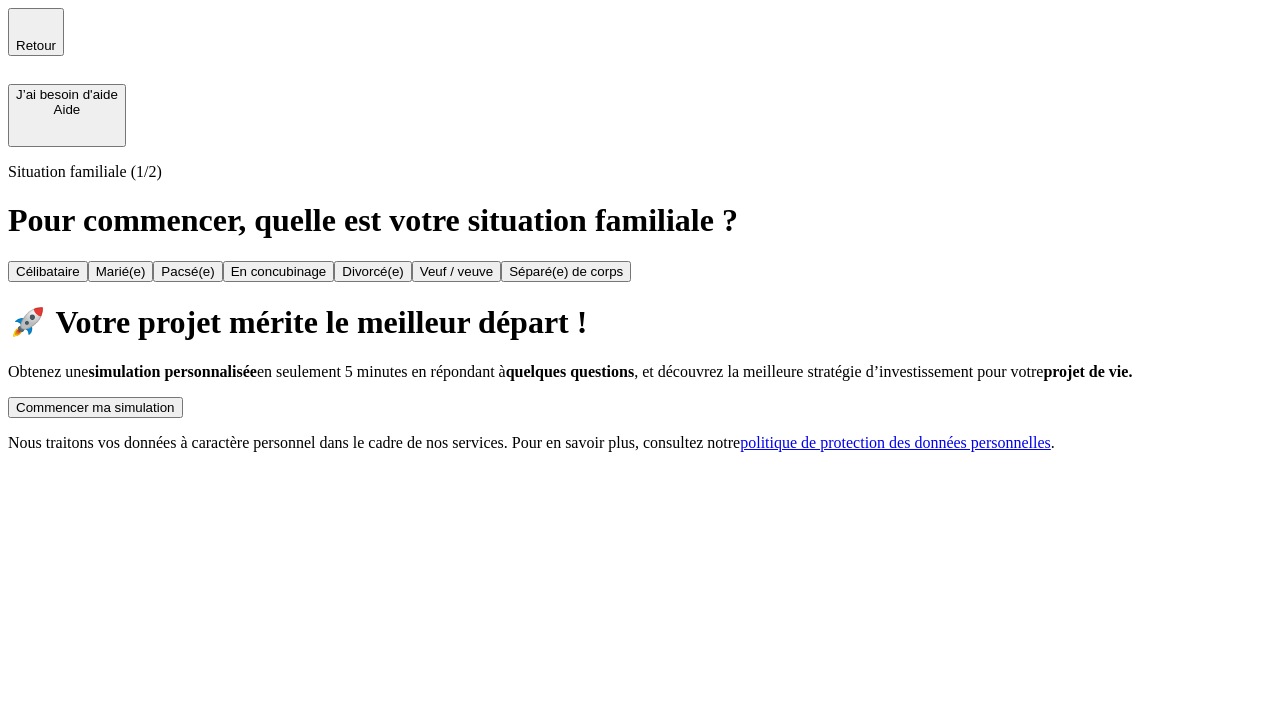 click on "Commencer ma simulation" at bounding box center [95, 407] 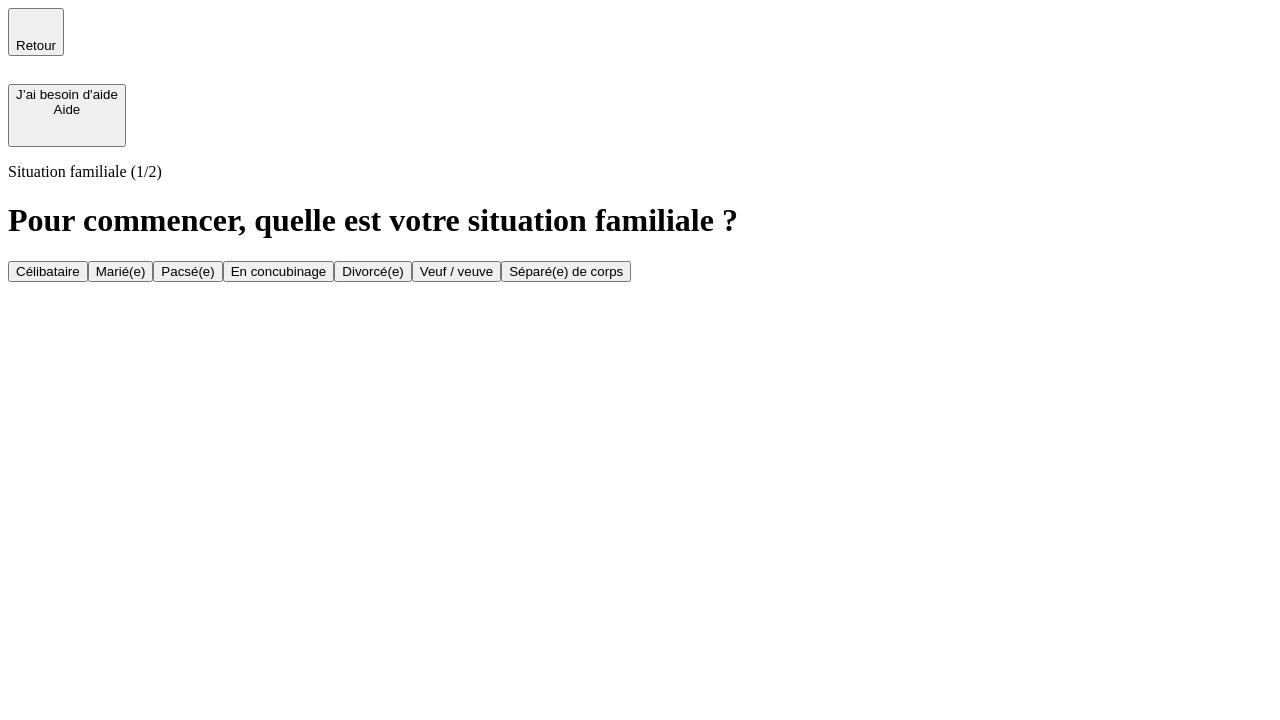 click on "Célibataire" at bounding box center [48, 271] 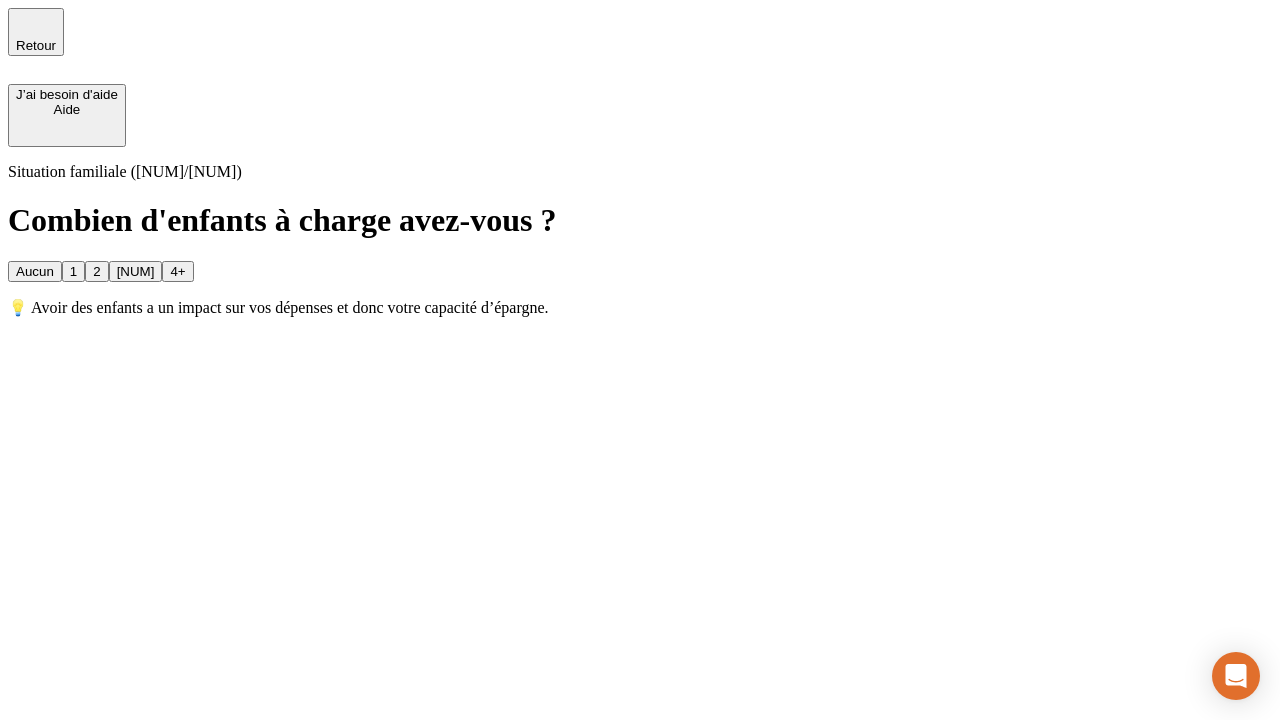 click on "Aucun" at bounding box center (35, 271) 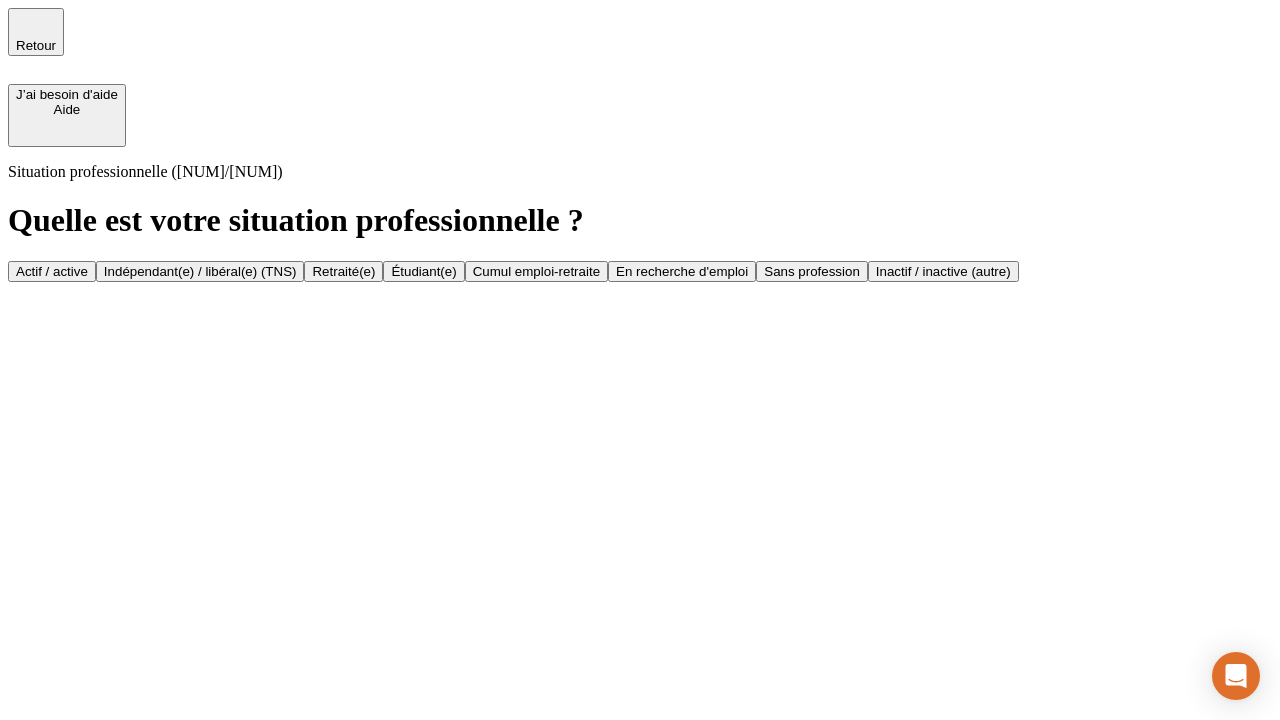 click on "Actif / active" at bounding box center [52, 271] 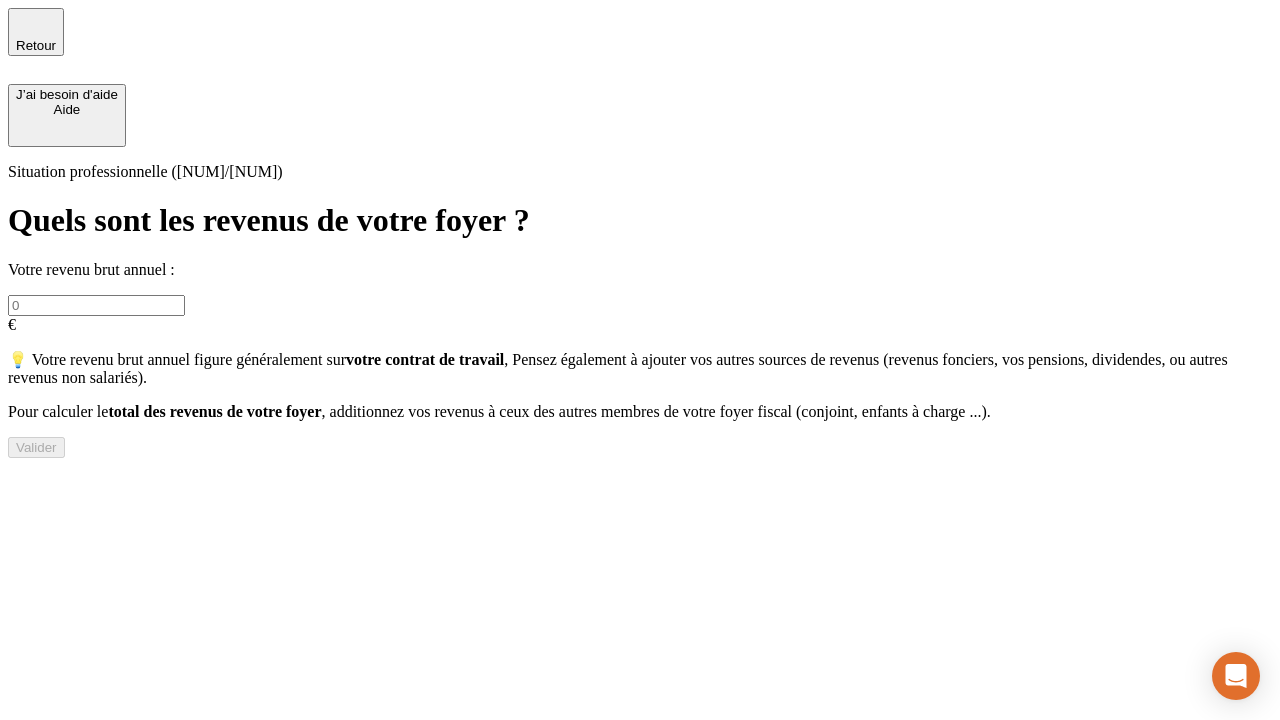 click at bounding box center (96, 305) 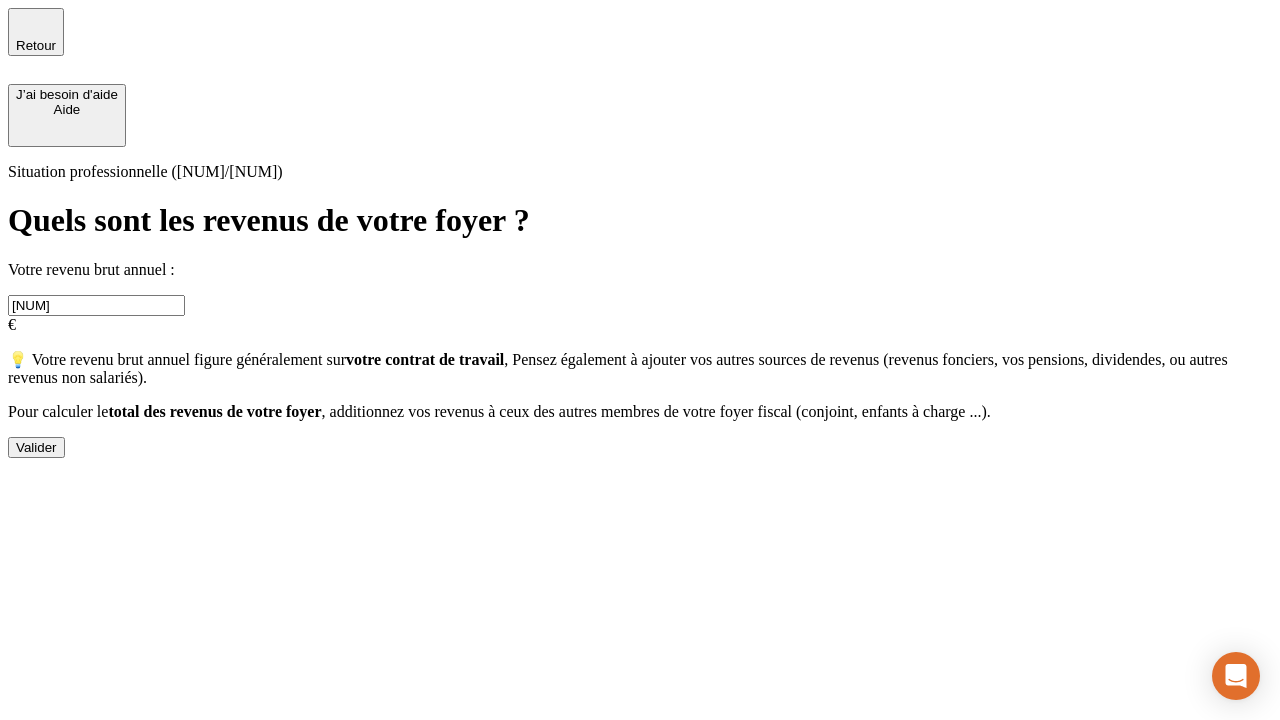 type on "[NUM]" 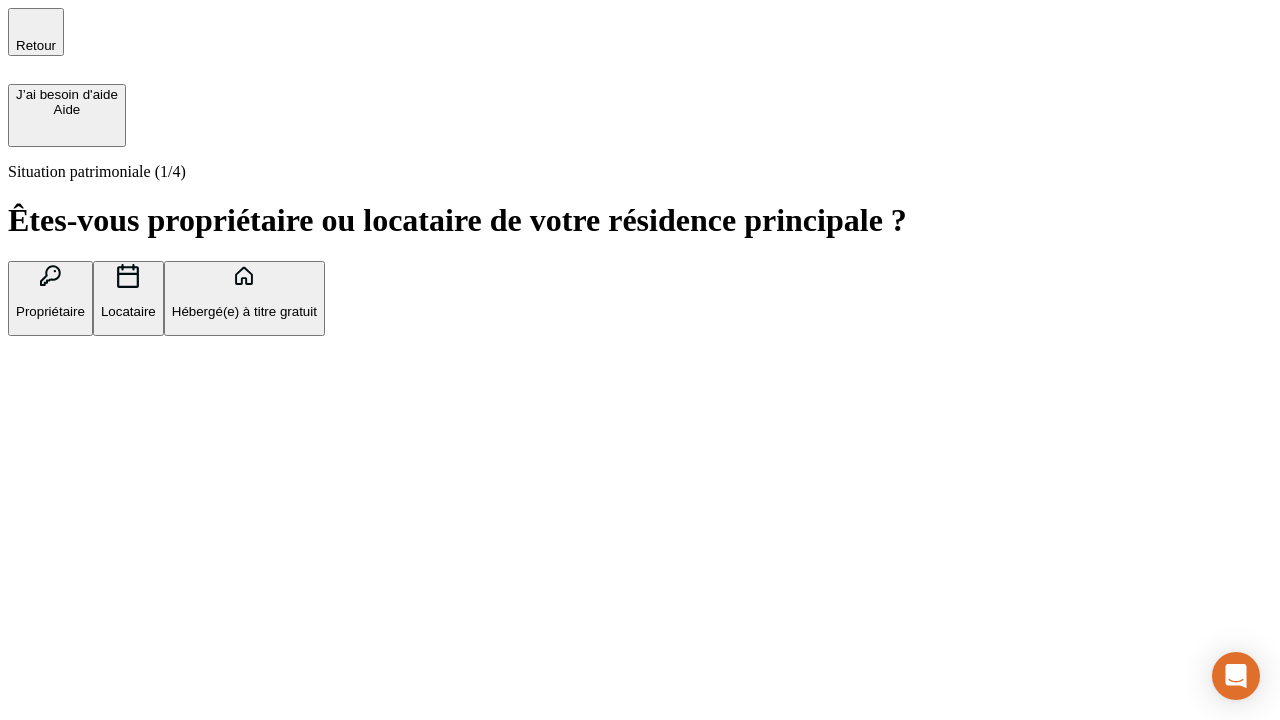 click on "Hébergé(e) à titre gratuit" at bounding box center [244, 311] 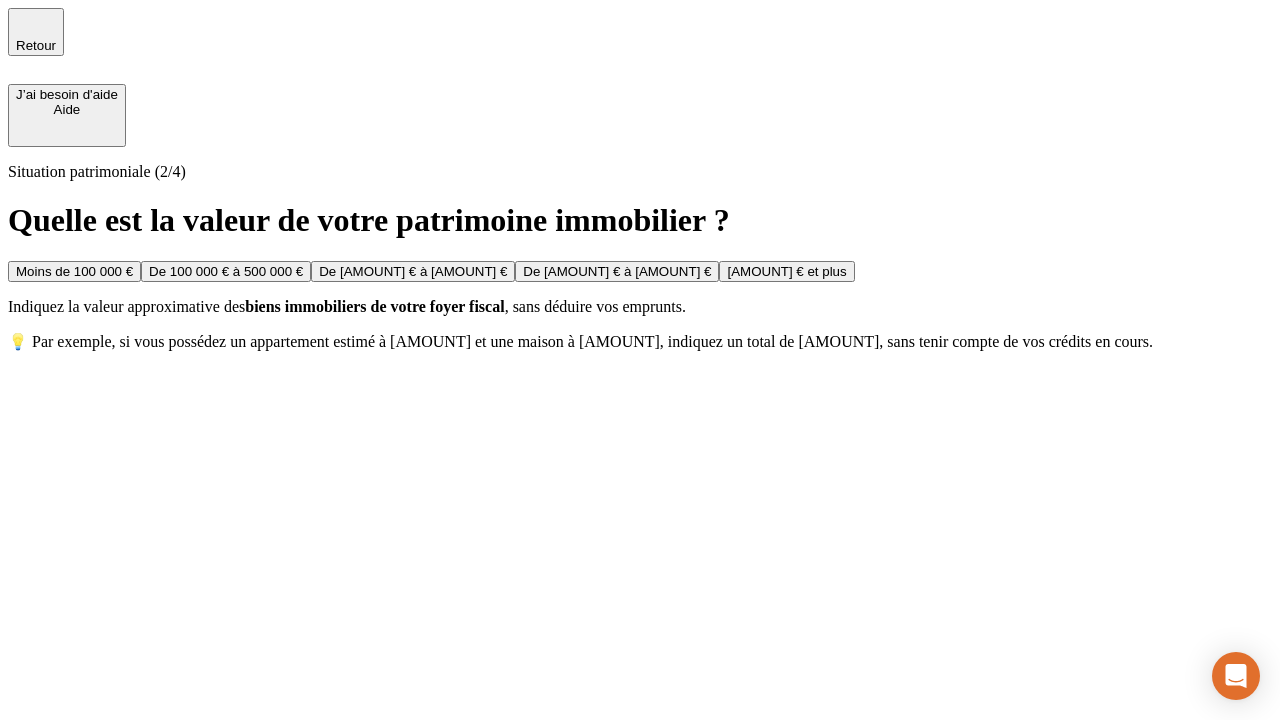 click on "Moins de 100 000 €" at bounding box center [74, 271] 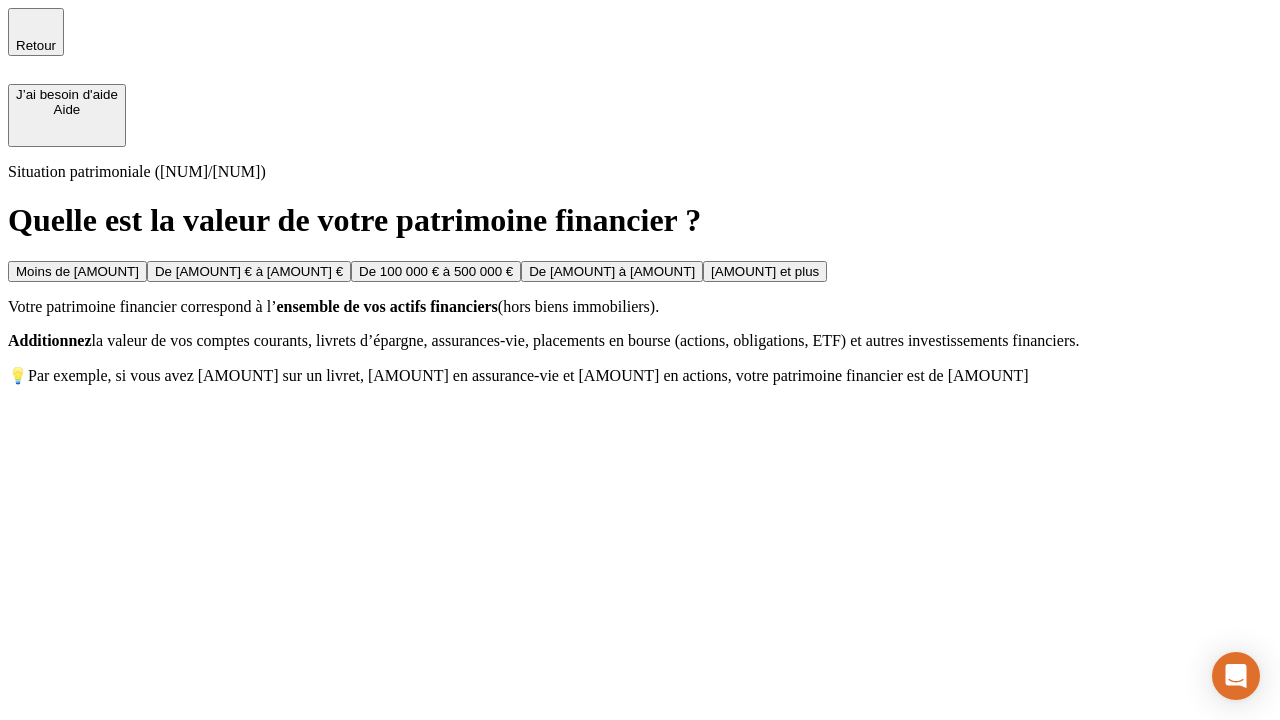 click on "Moins de [AMOUNT]" at bounding box center (77, 271) 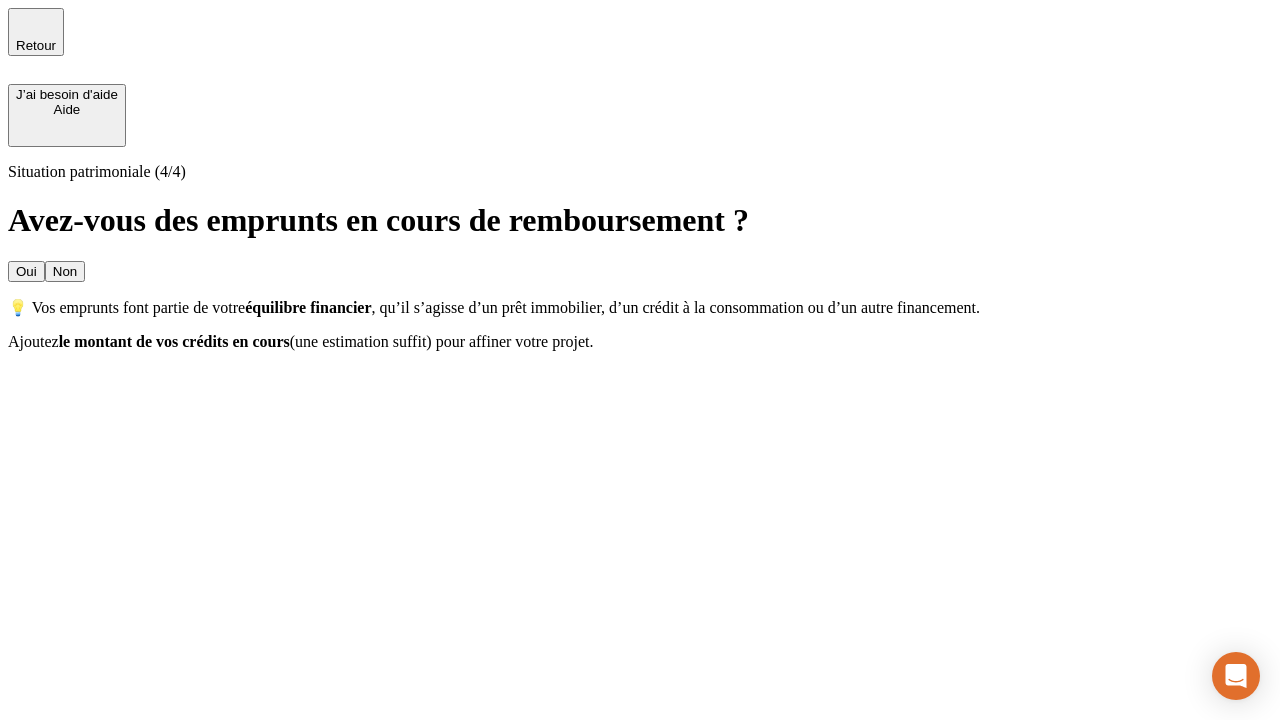 click on "Non" at bounding box center (65, 271) 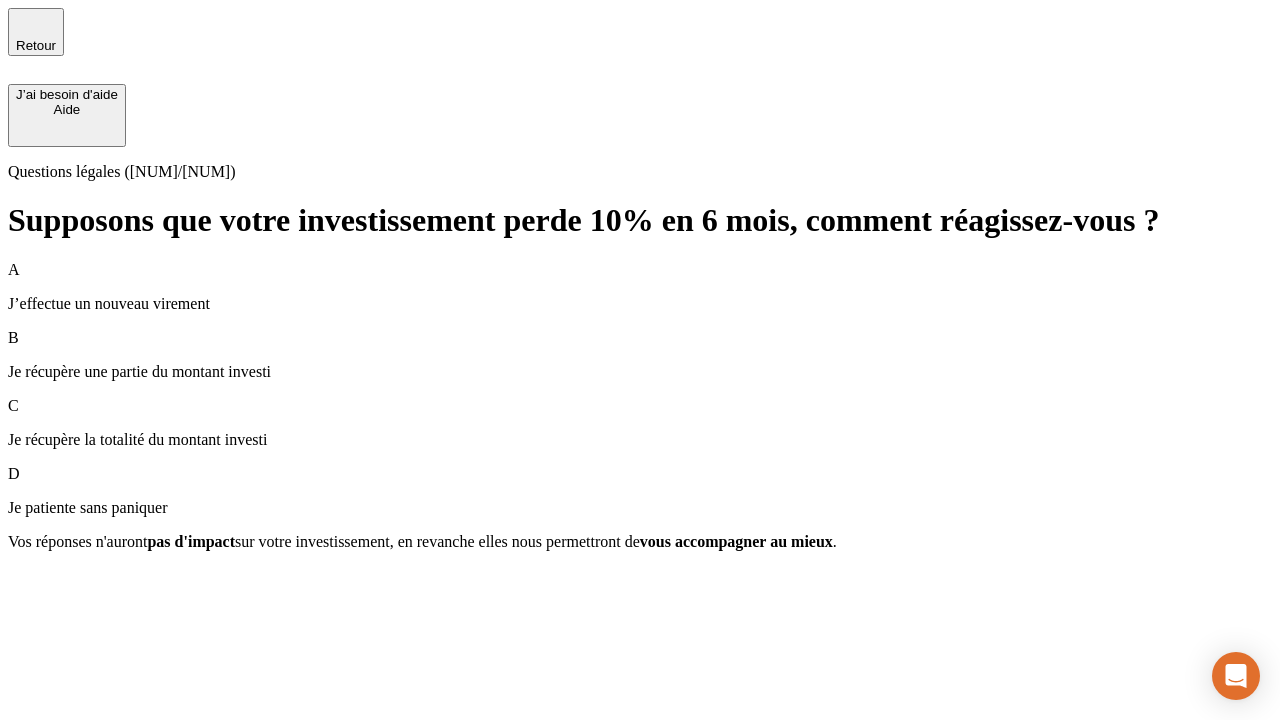 click on "A J’effectue un nouveau virement" at bounding box center [640, 287] 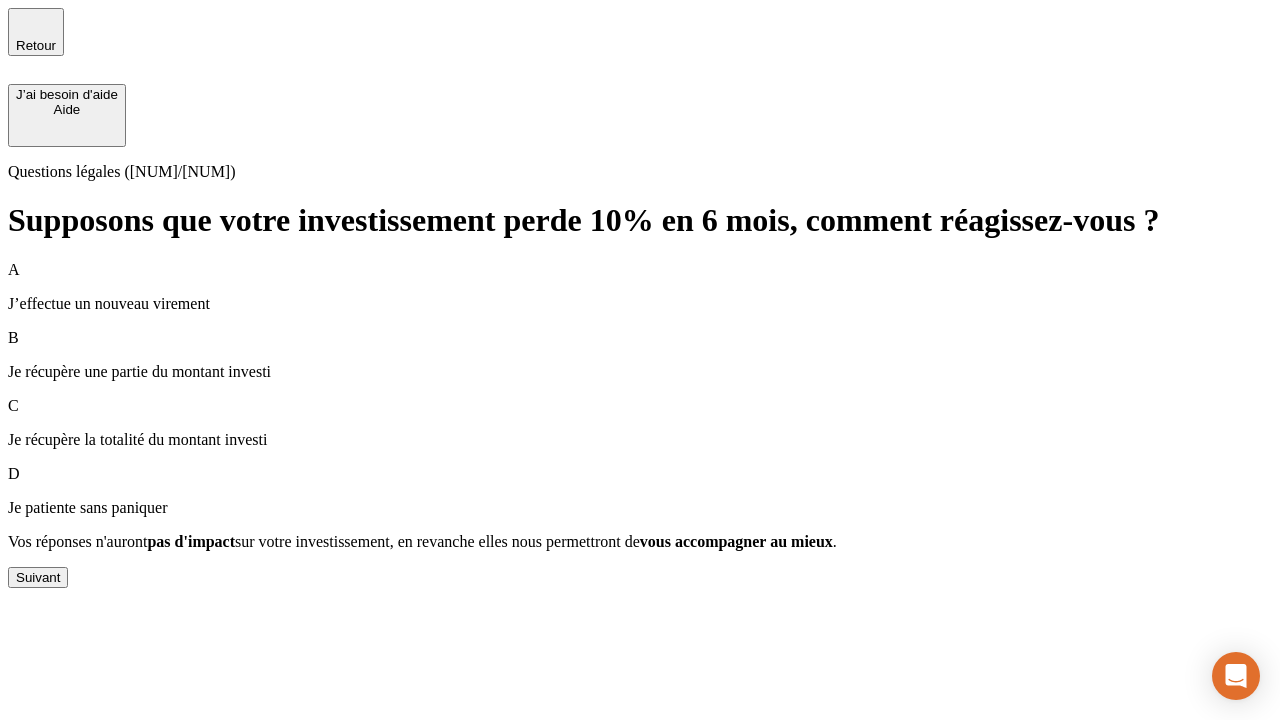 click on "Suivant" at bounding box center (38, 577) 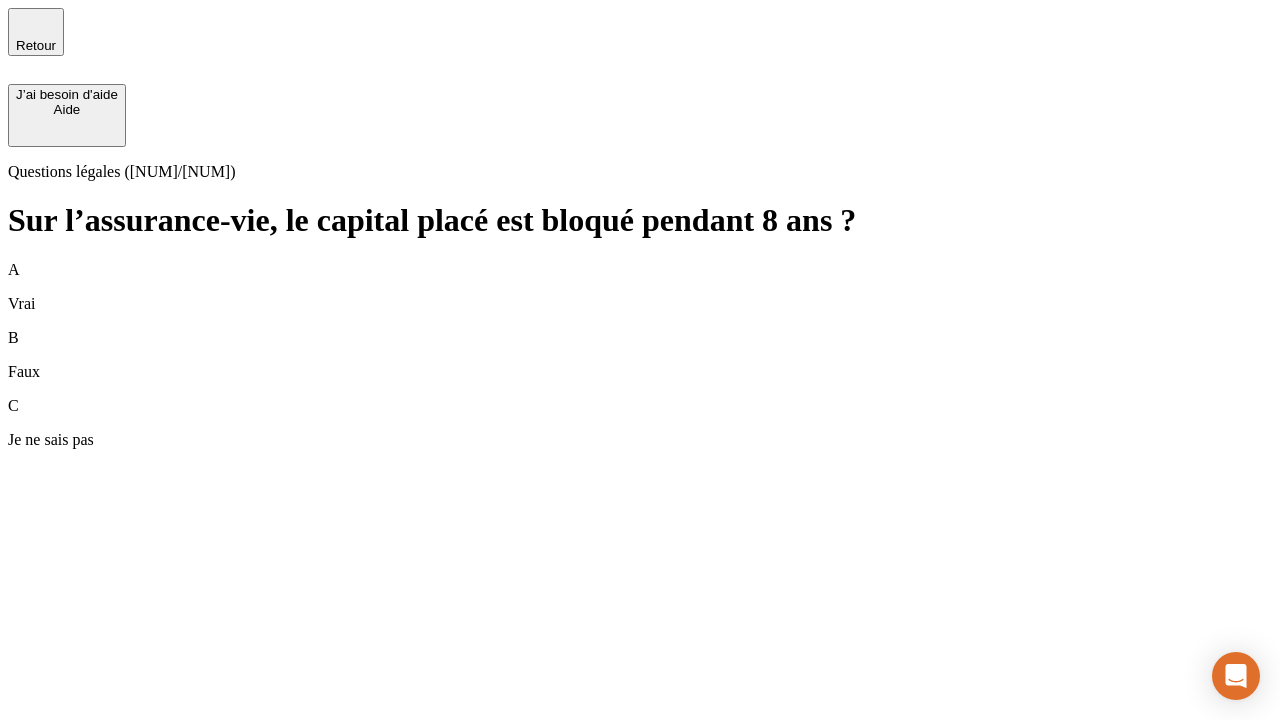 click on "B Faux" at bounding box center (640, 355) 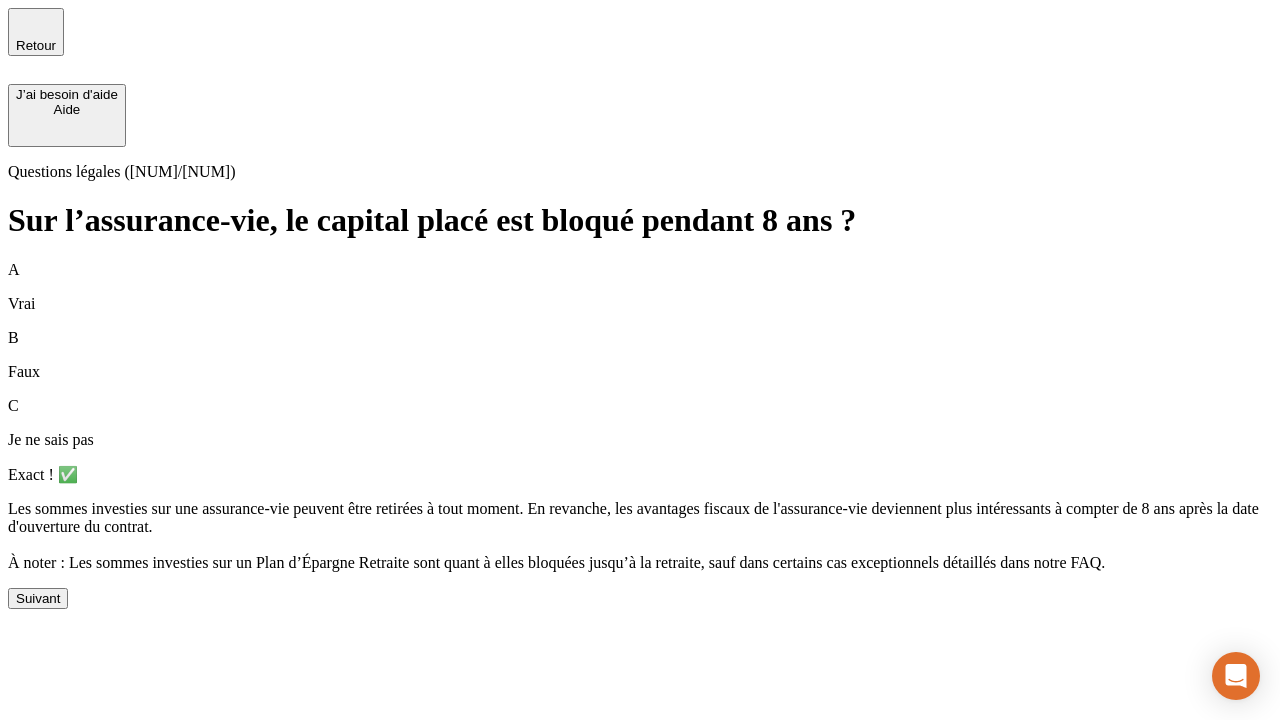 click on "Suivant" at bounding box center (38, 598) 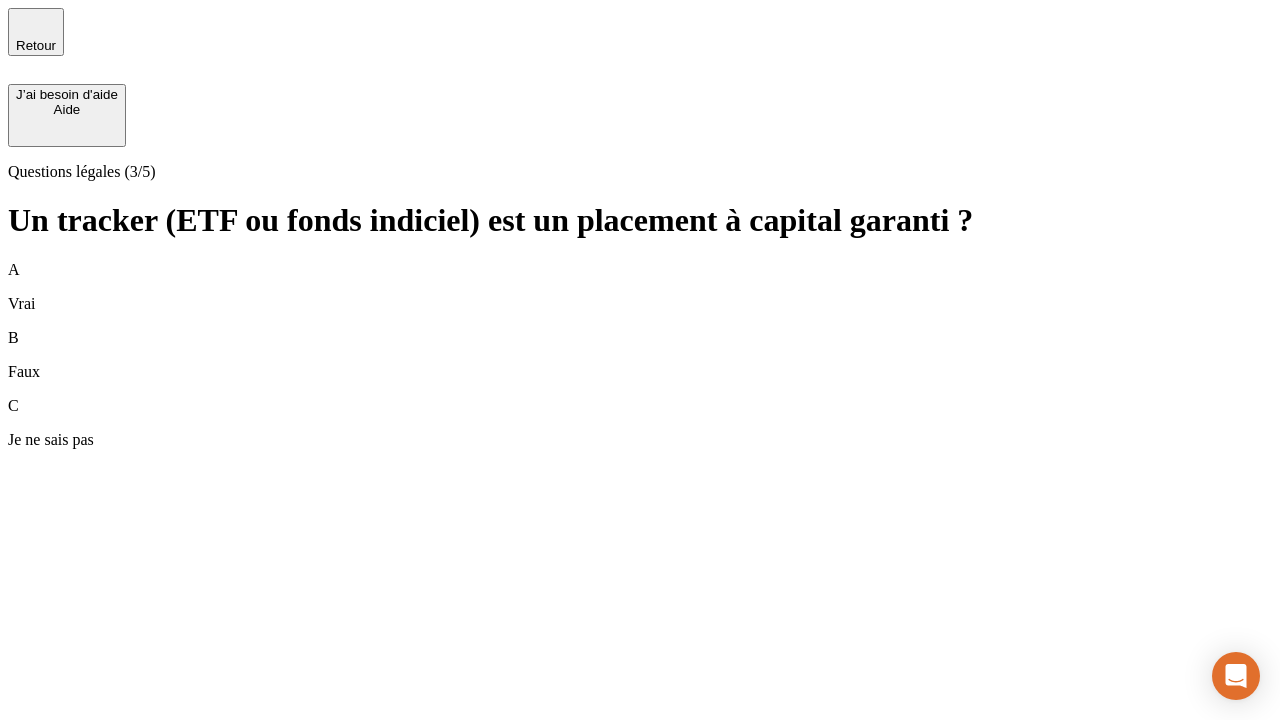 click on "B Faux" at bounding box center [640, 355] 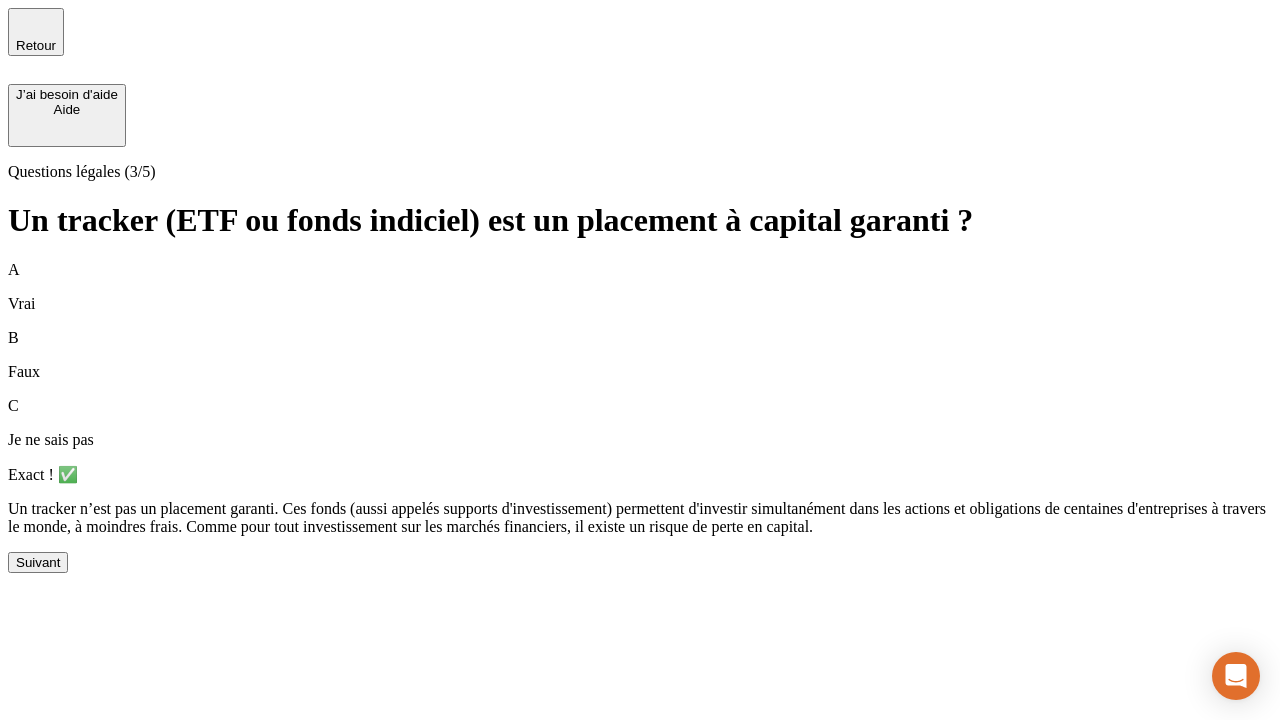 click on "Suivant" at bounding box center [38, 562] 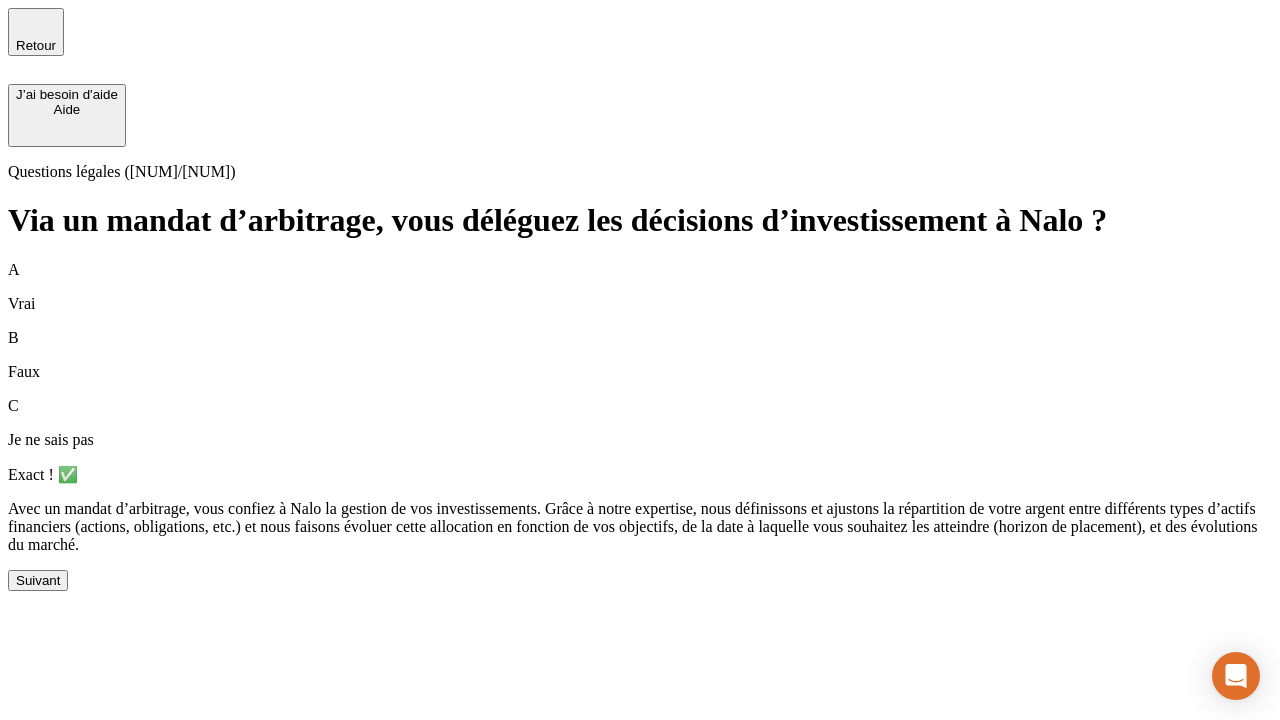click on "Suivant" at bounding box center [38, 580] 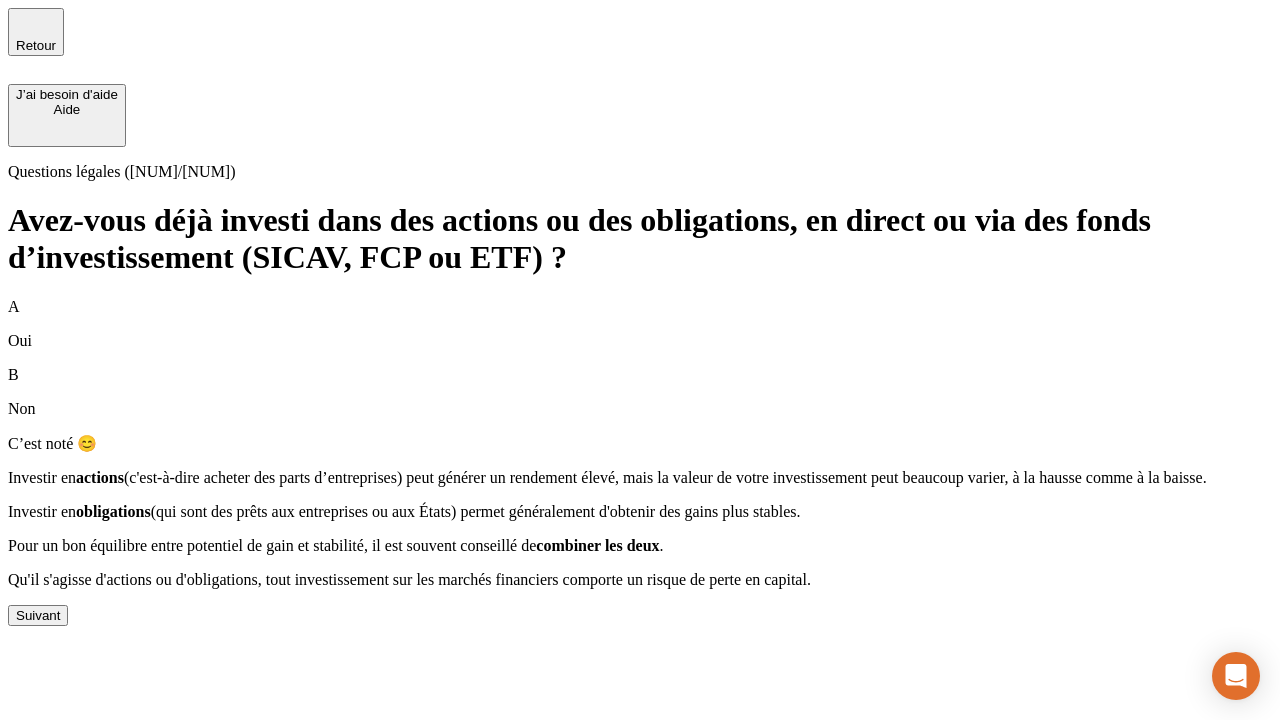 click on "Suivant" at bounding box center [38, 615] 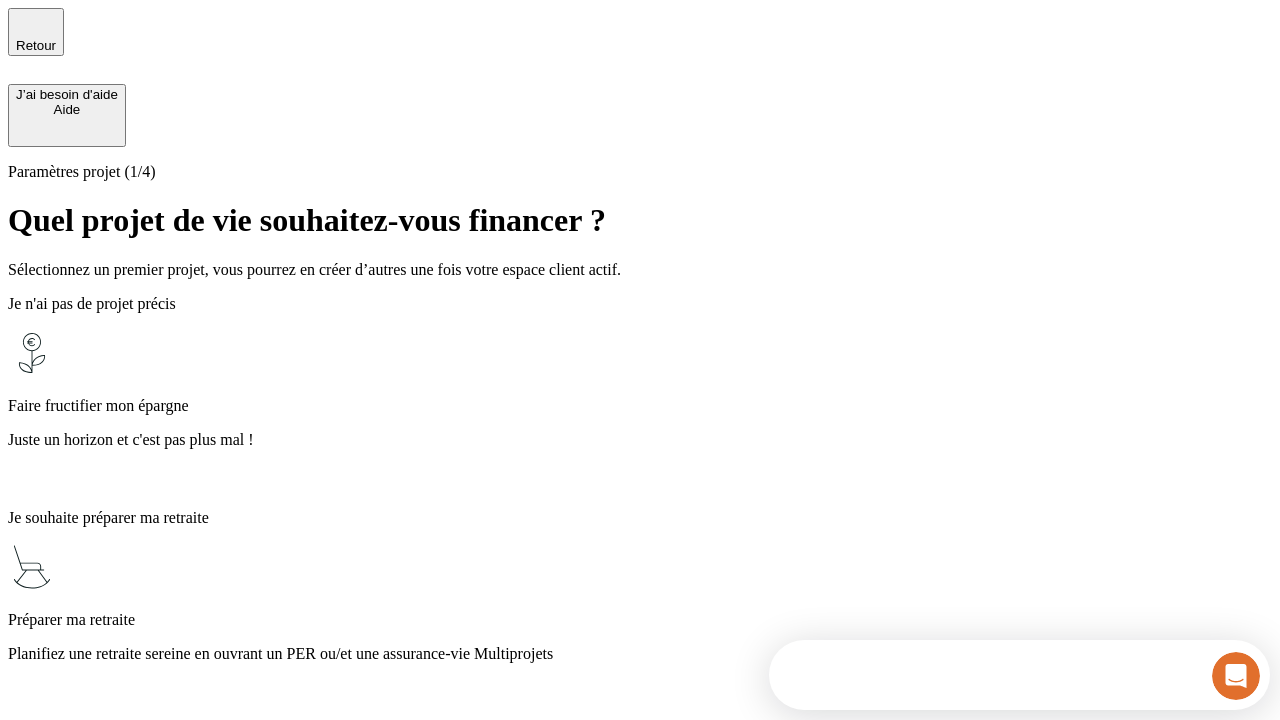 scroll, scrollTop: 0, scrollLeft: 0, axis: both 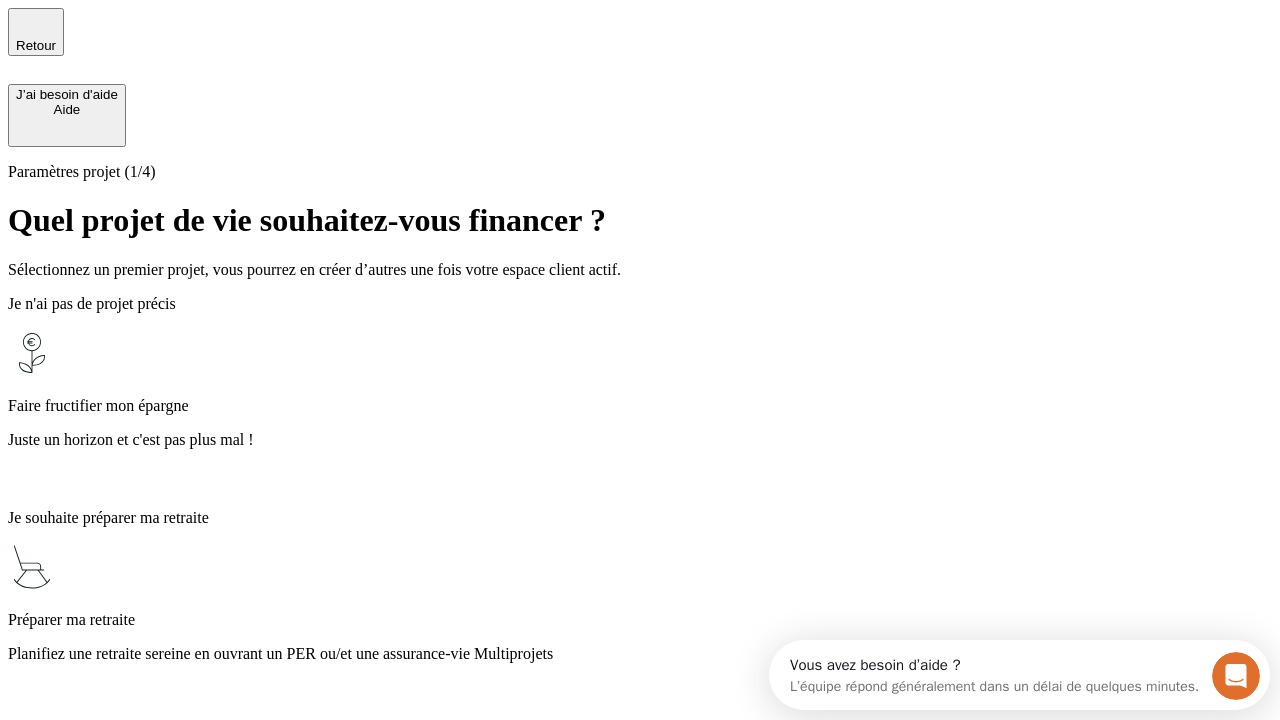 click on "Planifiez une retraite sereine en ouvrant un PER ou/et une assurance-vie Multiprojets" at bounding box center (640, 654) 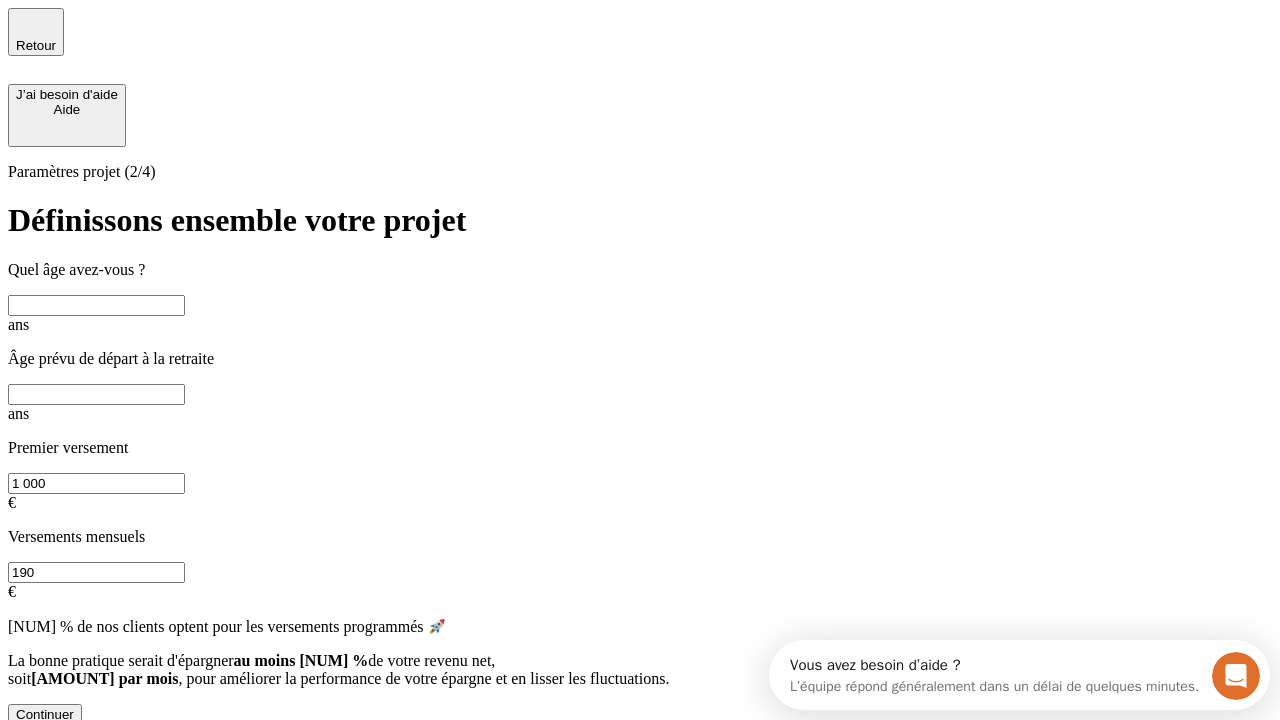 click at bounding box center [96, 305] 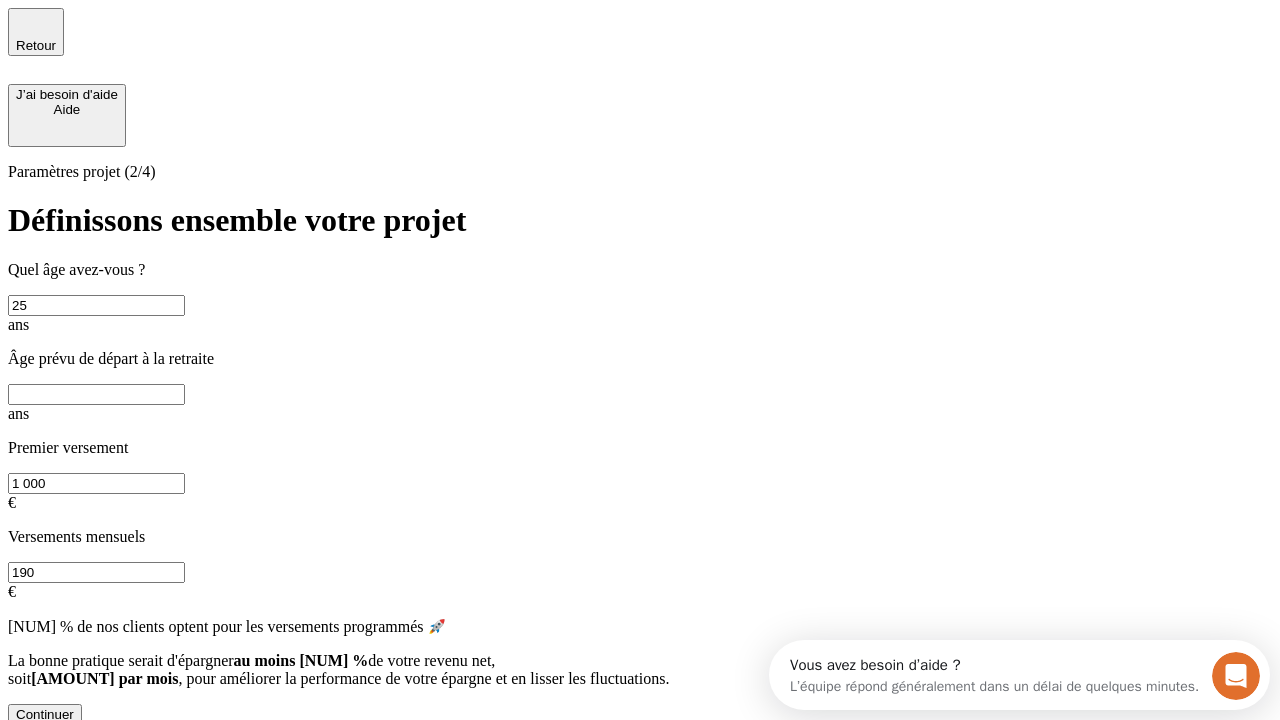 type on "25" 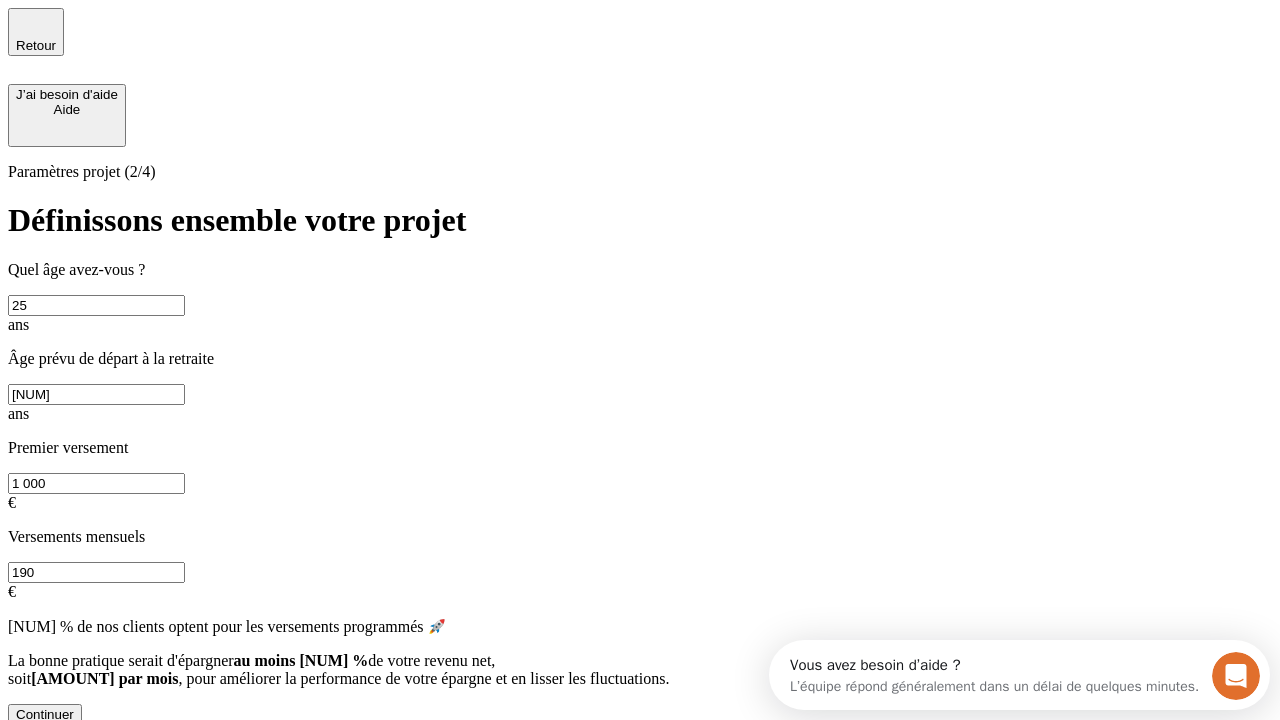type on "[NUM]" 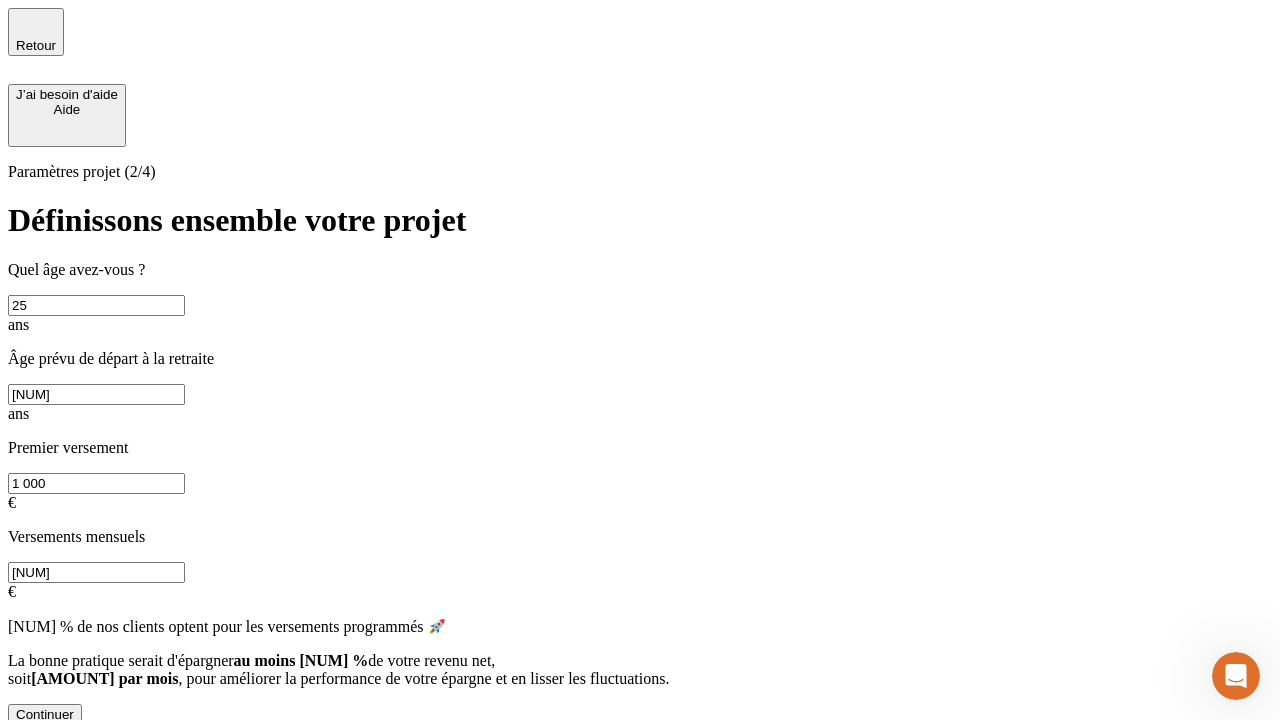 type on "[NUM]" 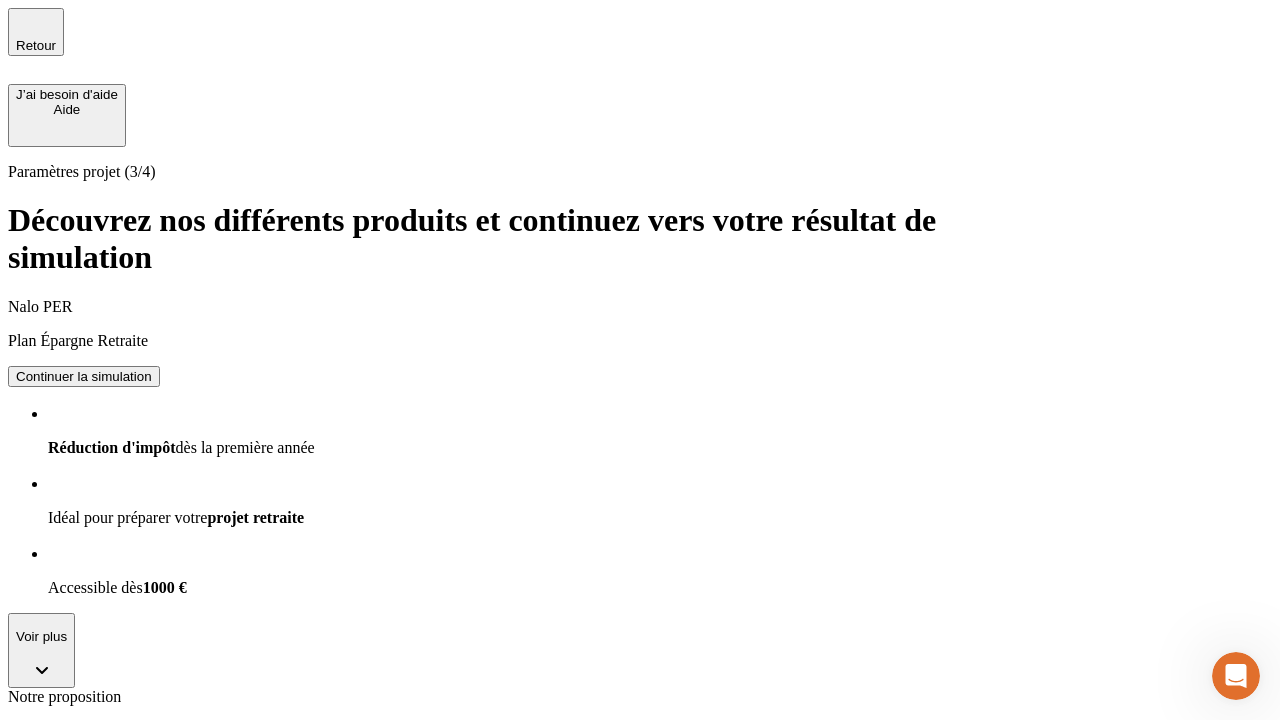 click on "Continuer la simulation" at bounding box center [84, 376] 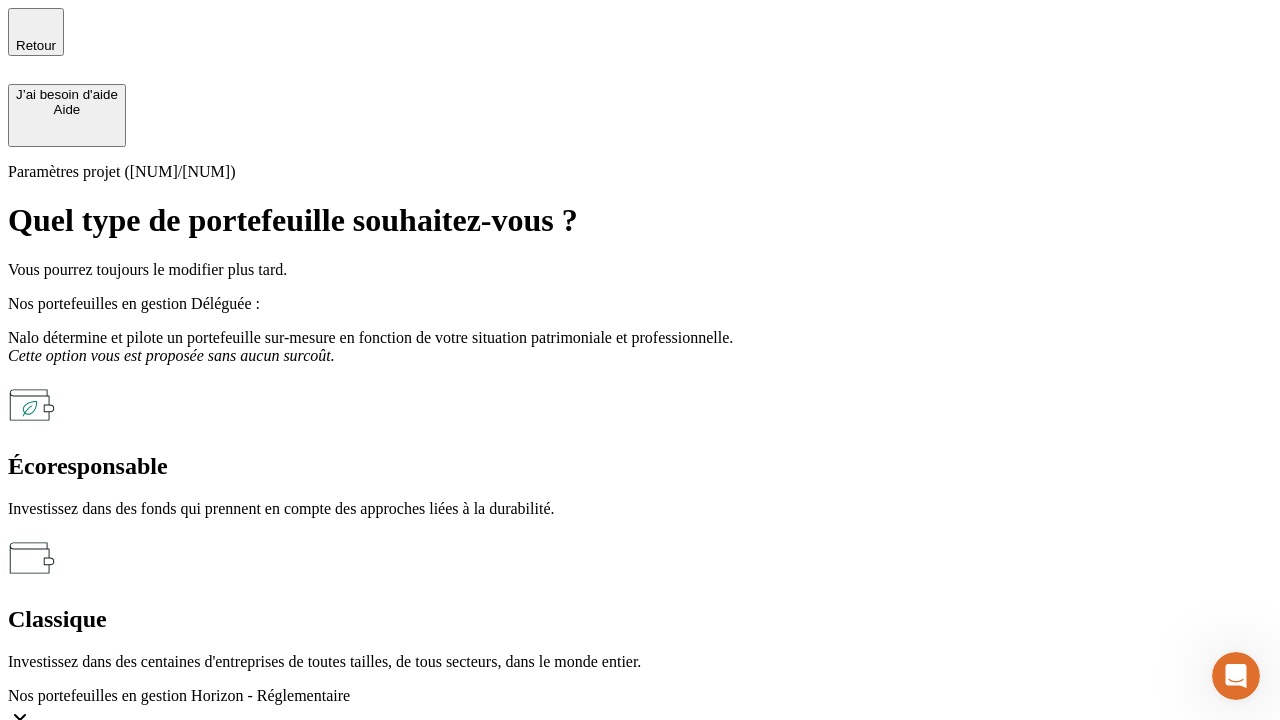 click on "Classique" at bounding box center [640, 619] 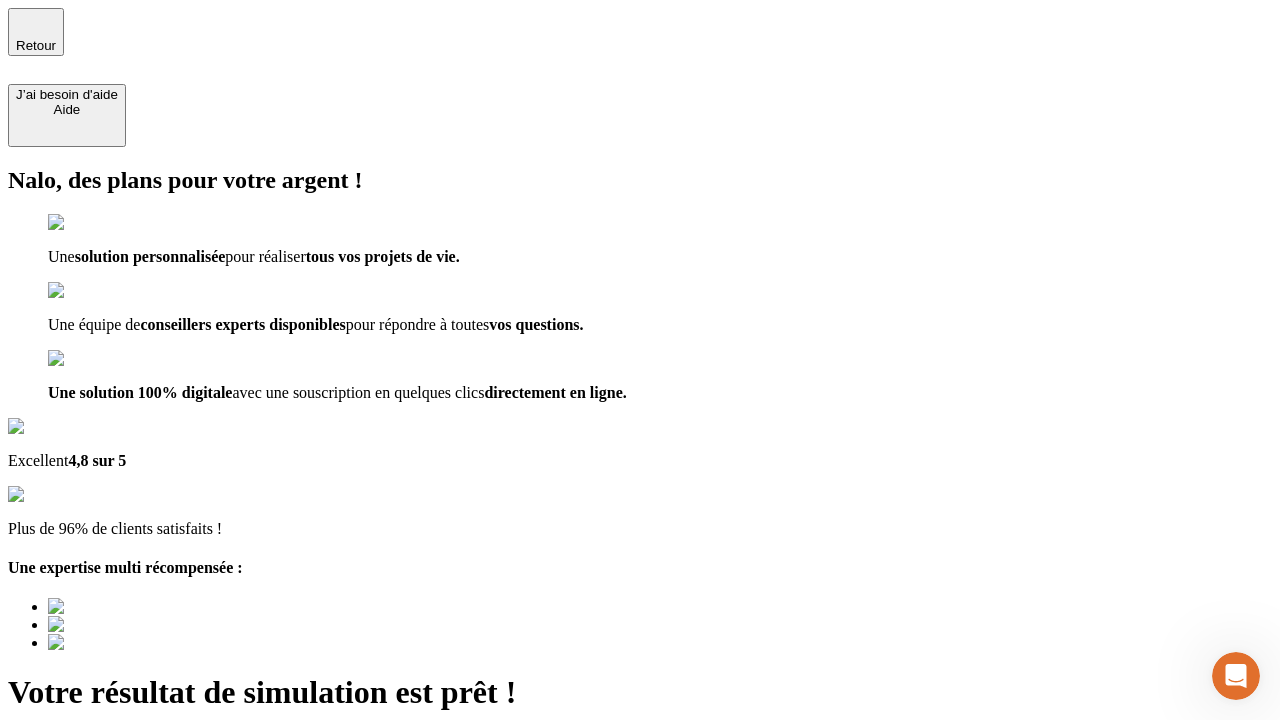 click on "Découvrir ma simulation" at bounding box center (87, 797) 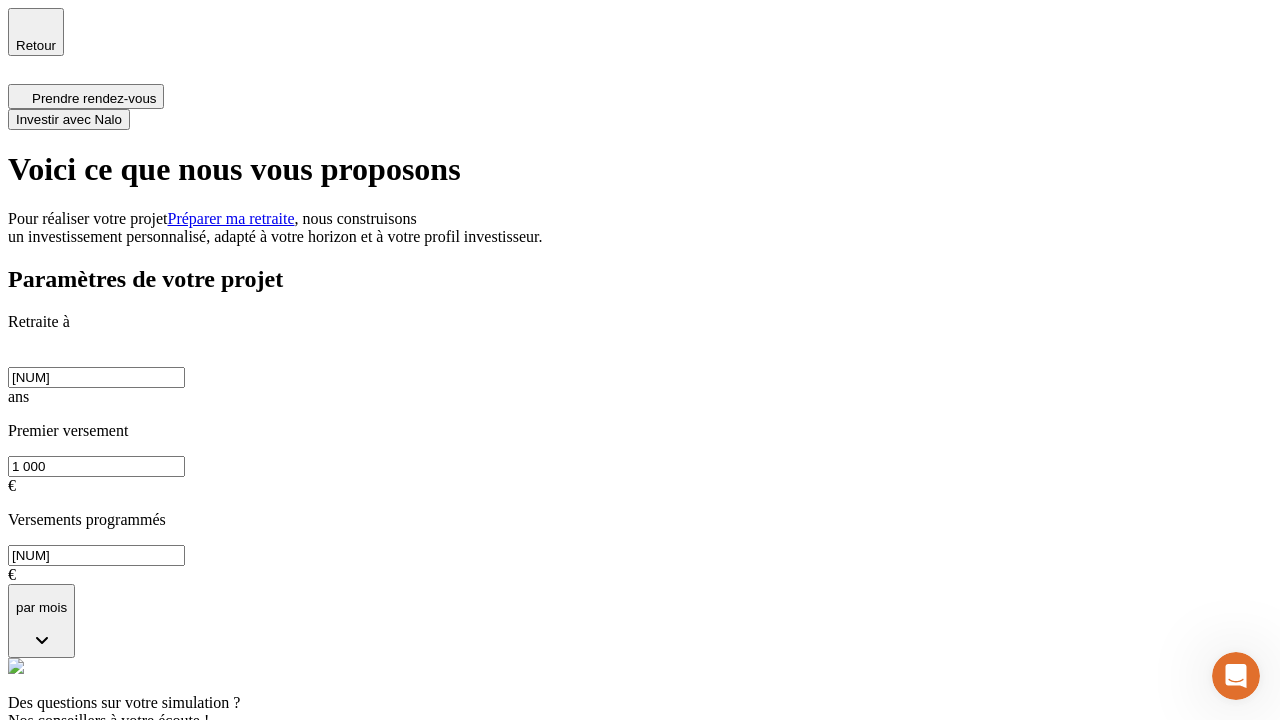click on "Investir avec Nalo" at bounding box center [69, 119] 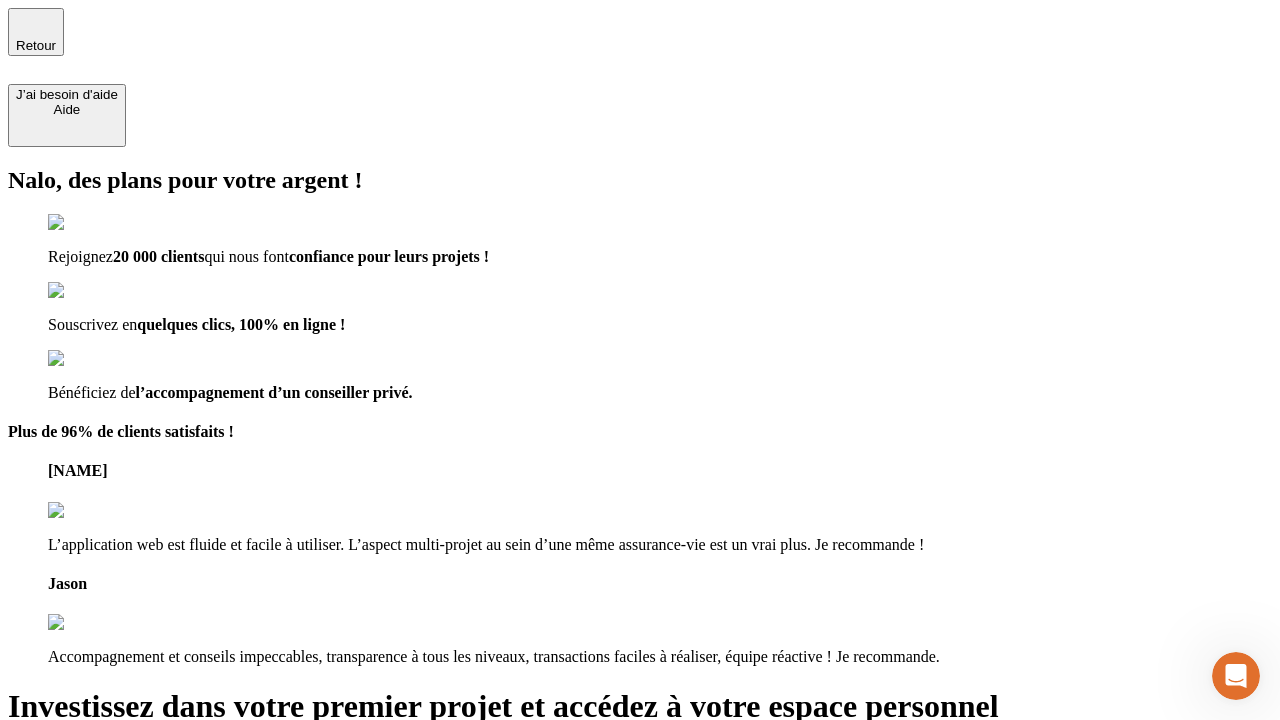 type on "[EMAIL]" 